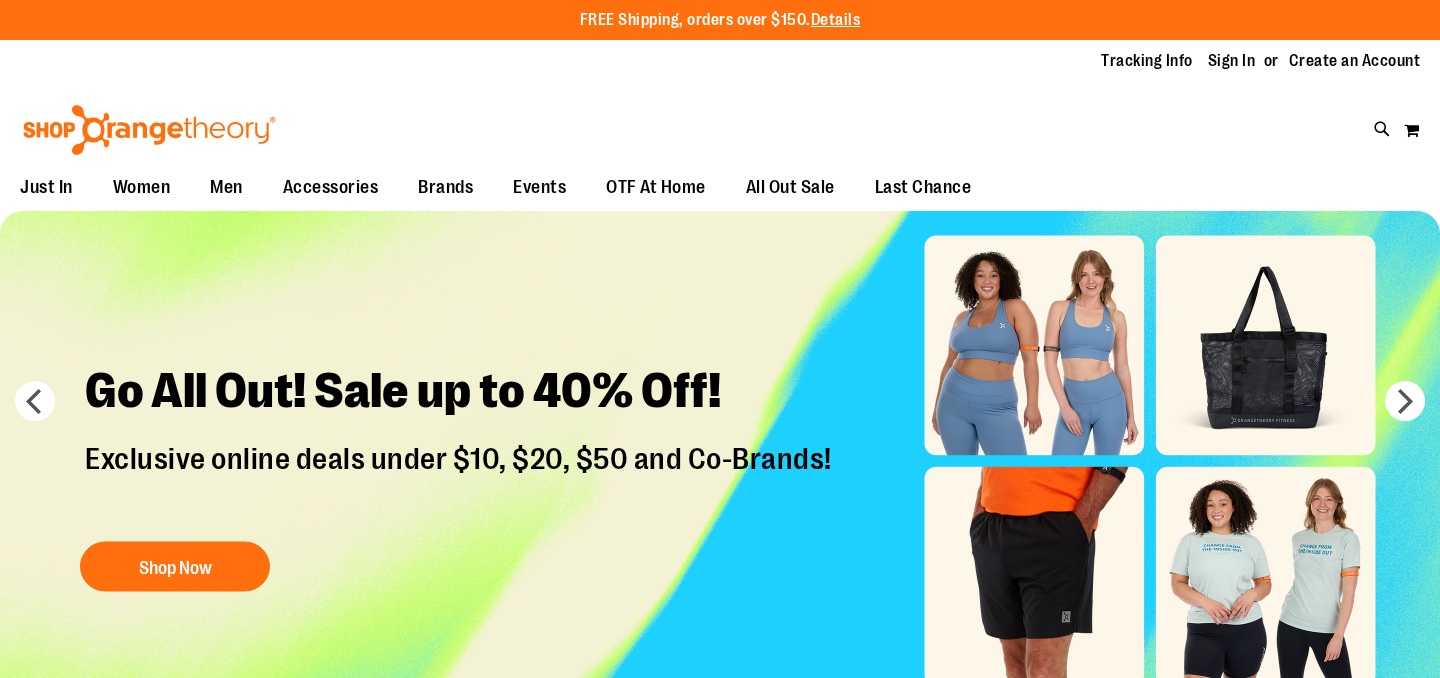 scroll, scrollTop: 0, scrollLeft: 0, axis: both 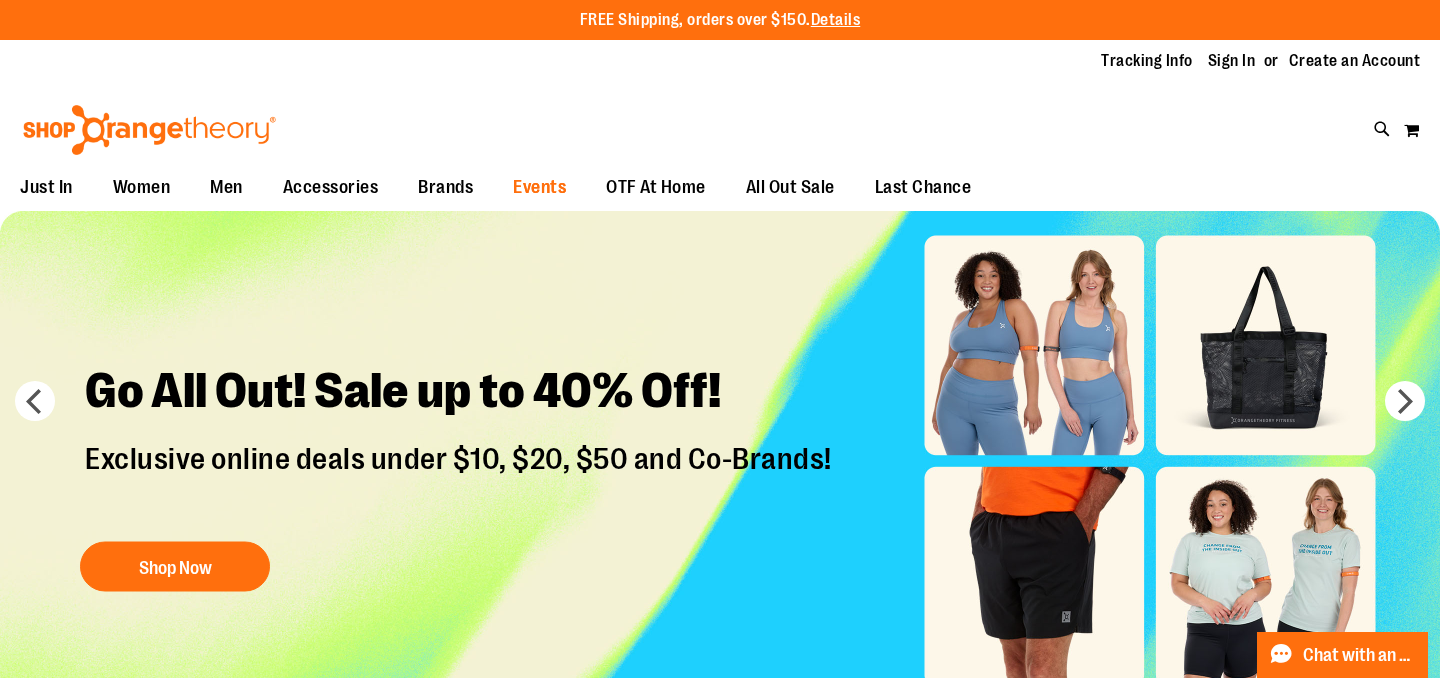 click on "Events" at bounding box center (539, 187) 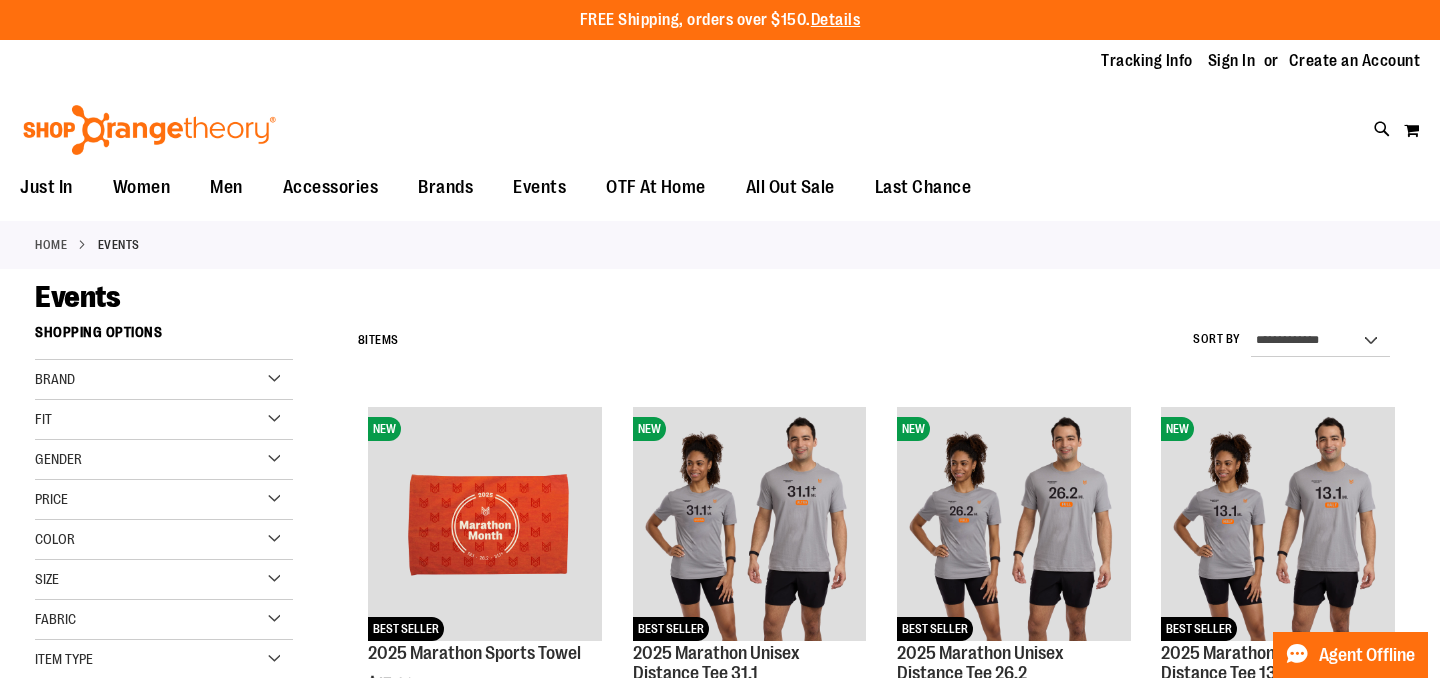 scroll, scrollTop: 0, scrollLeft: 0, axis: both 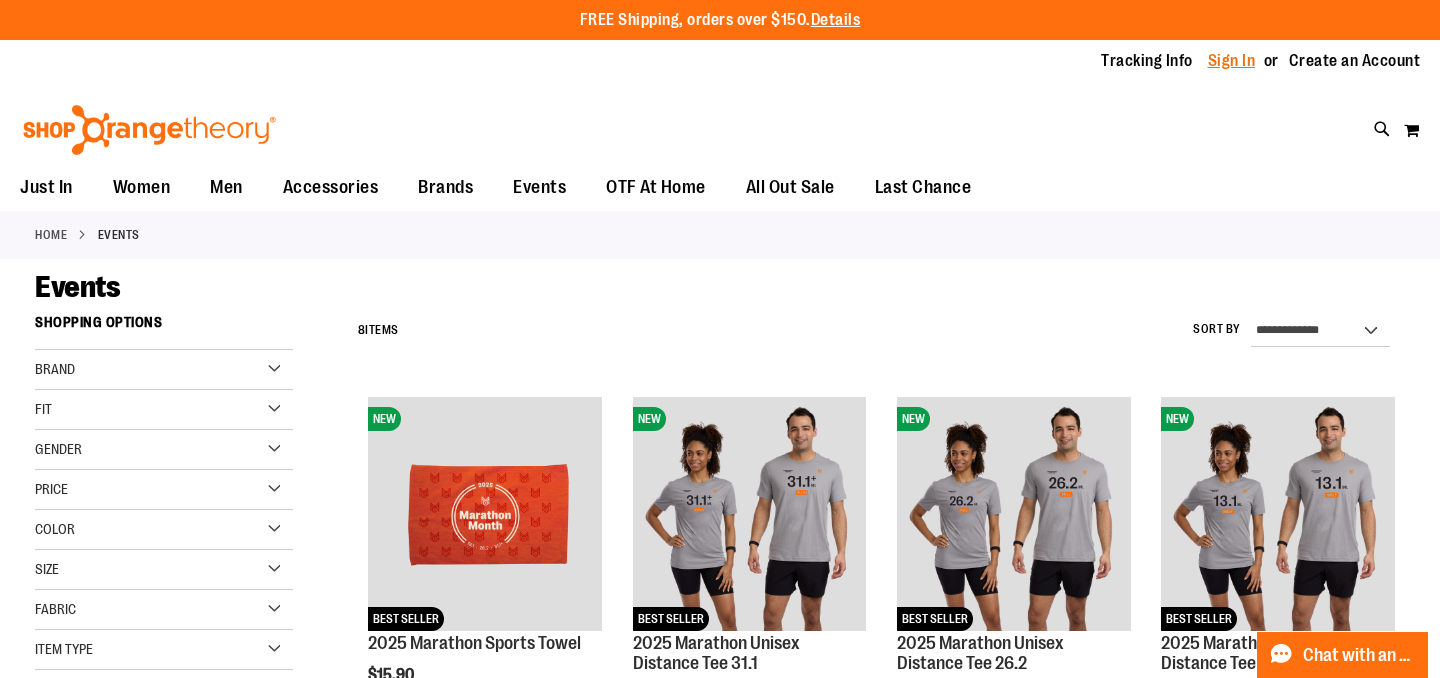 click on "Sign In" at bounding box center (1232, 61) 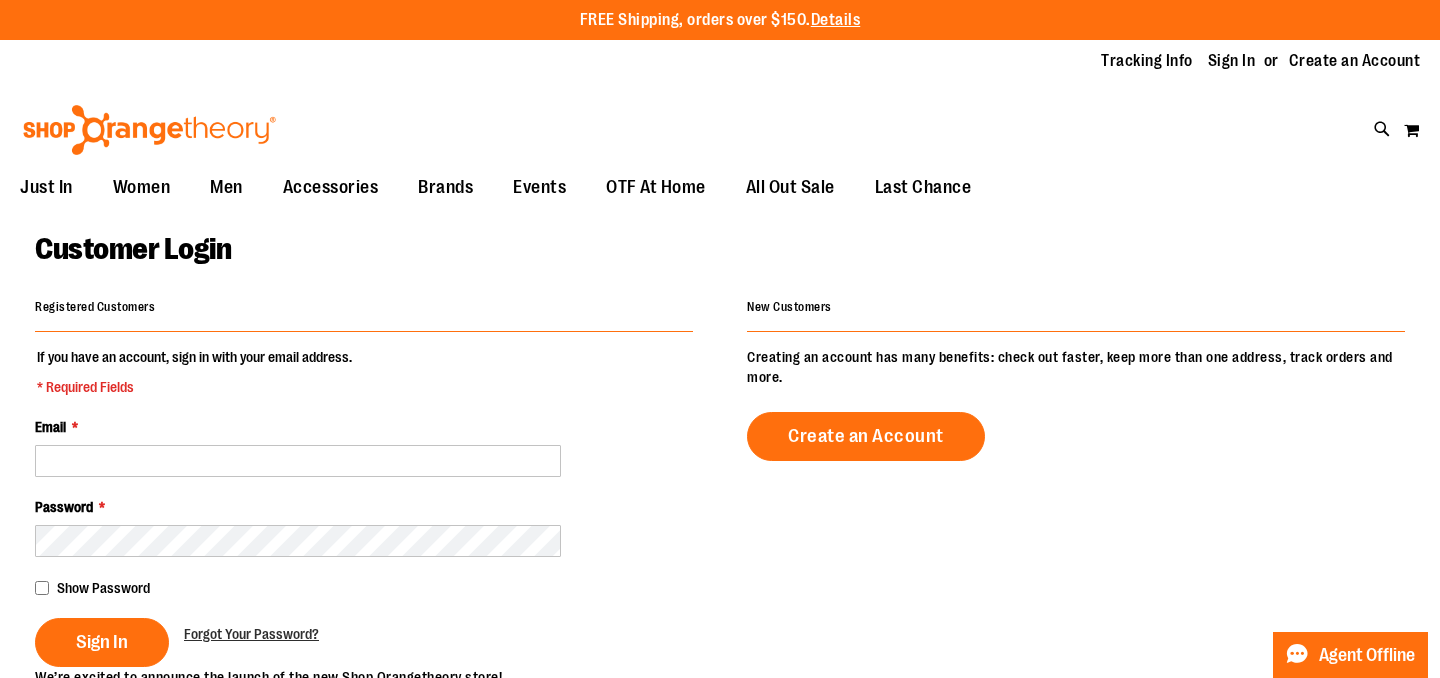 scroll, scrollTop: 0, scrollLeft: 0, axis: both 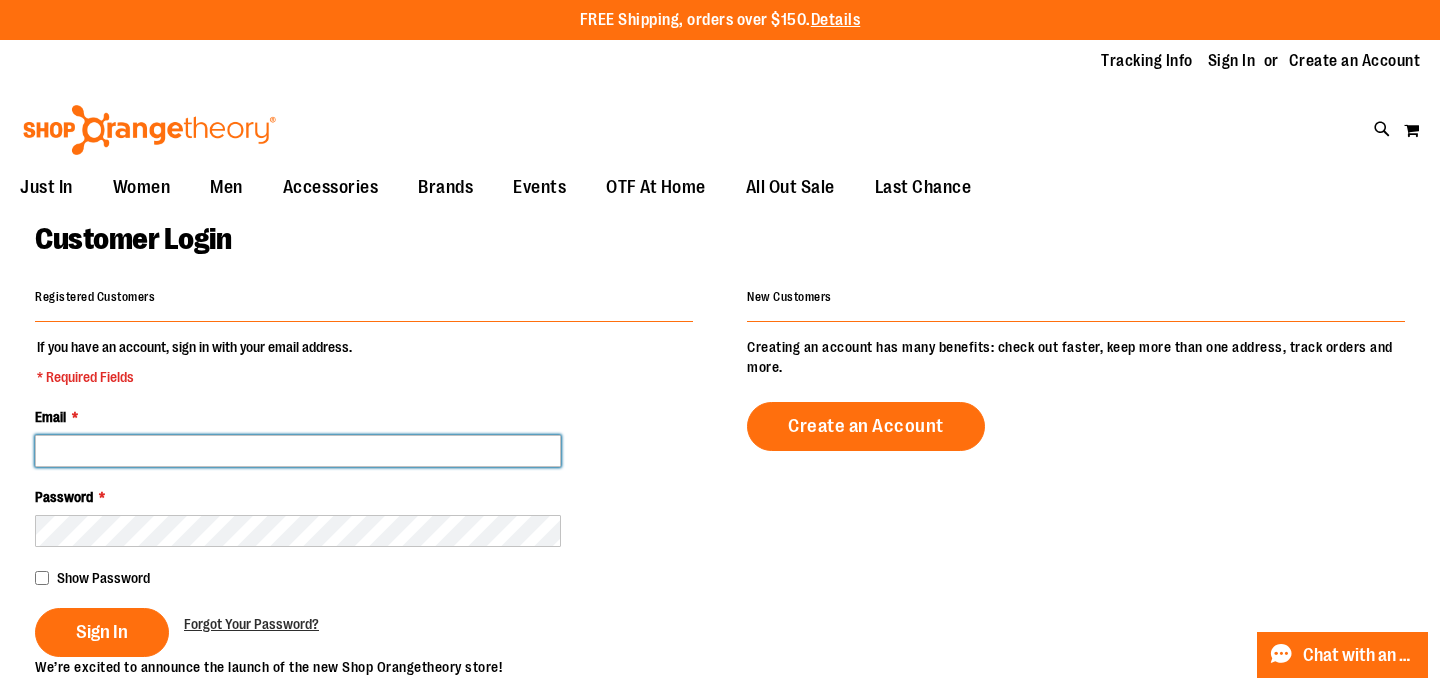 click on "Email *" at bounding box center (298, 451) 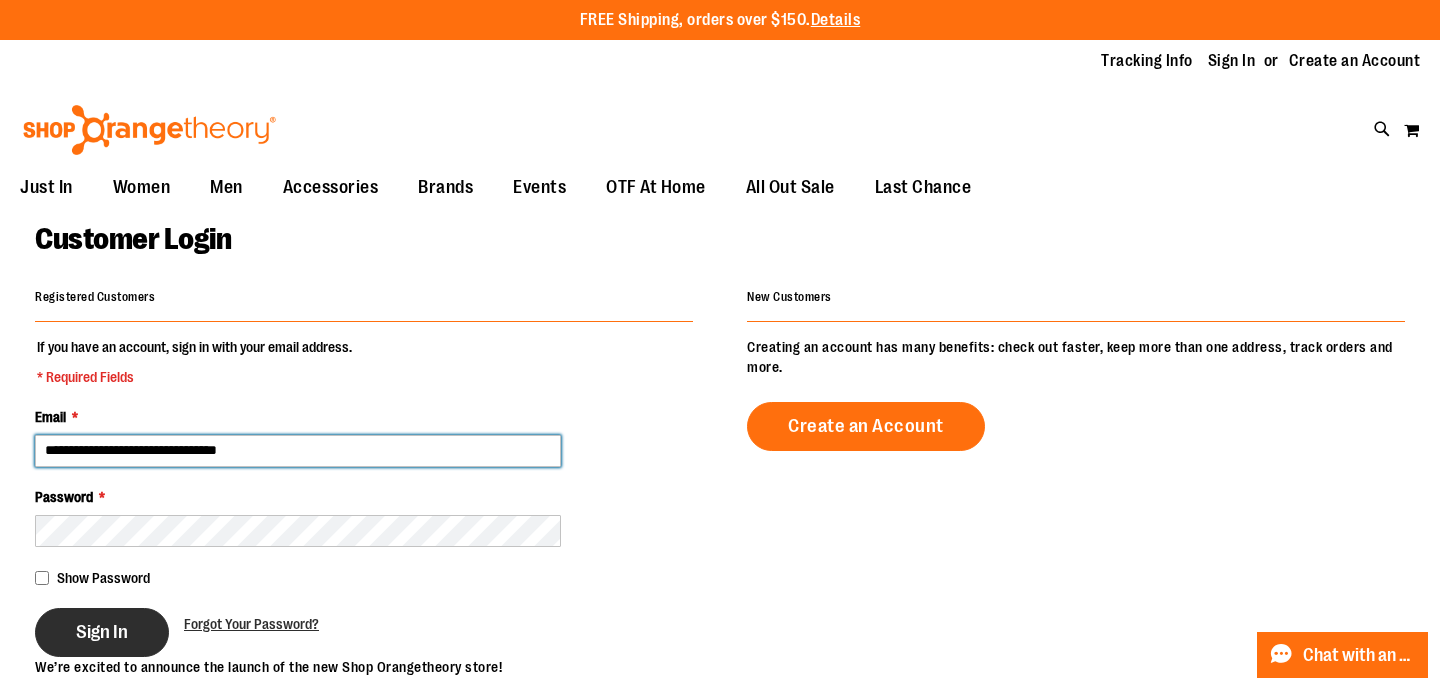 type on "**********" 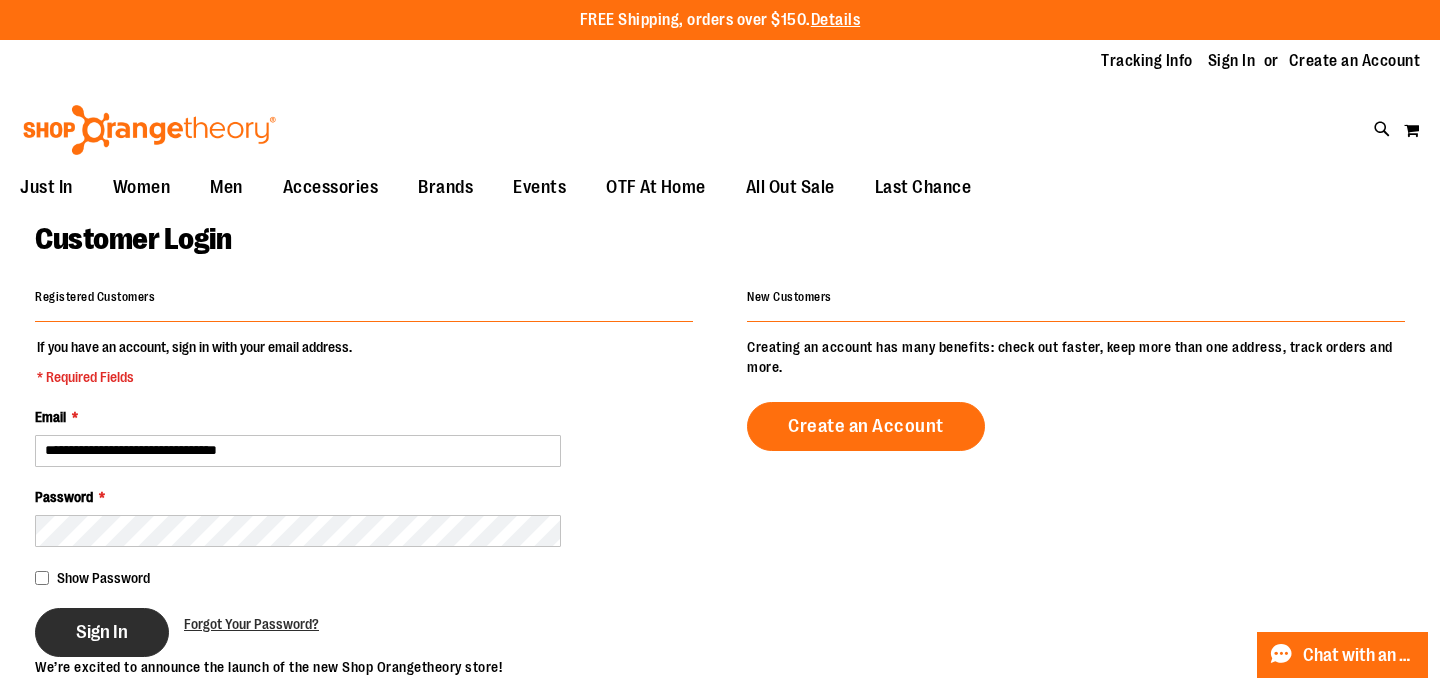 click on "Sign In" at bounding box center (102, 632) 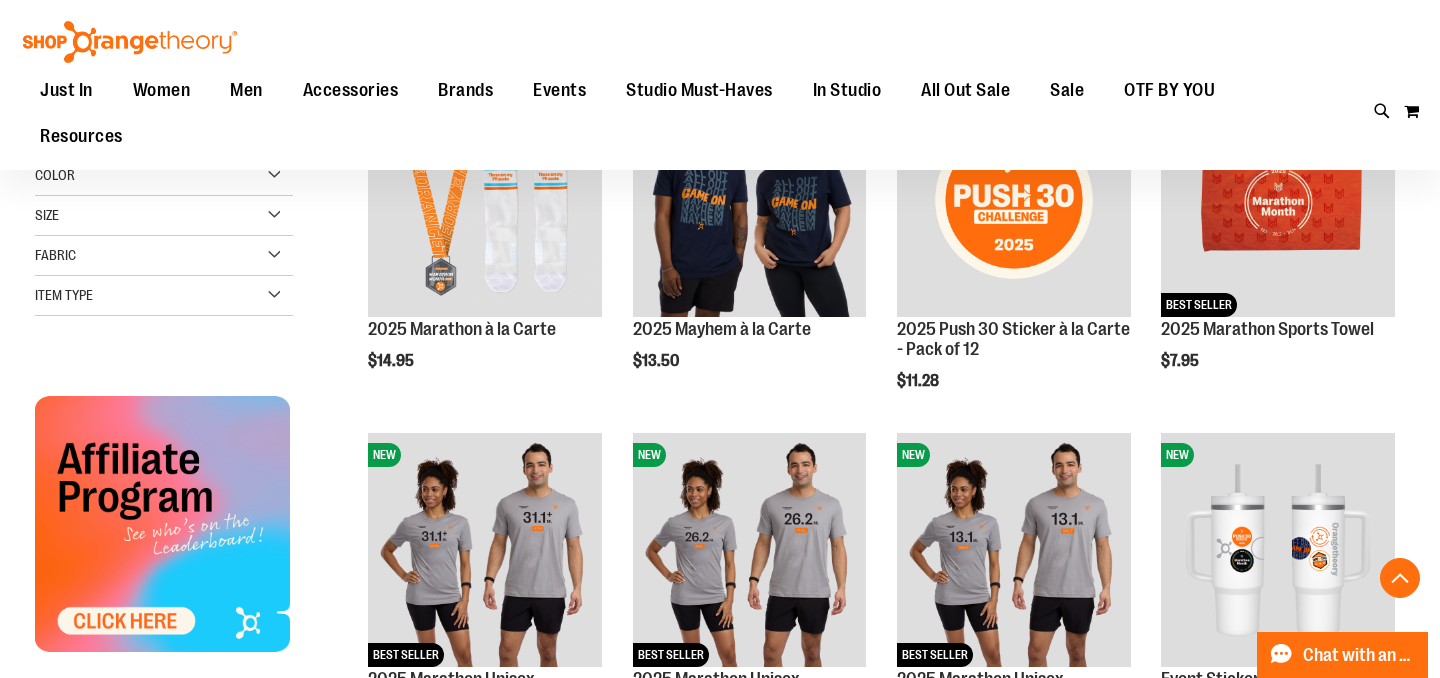 scroll, scrollTop: 0, scrollLeft: 0, axis: both 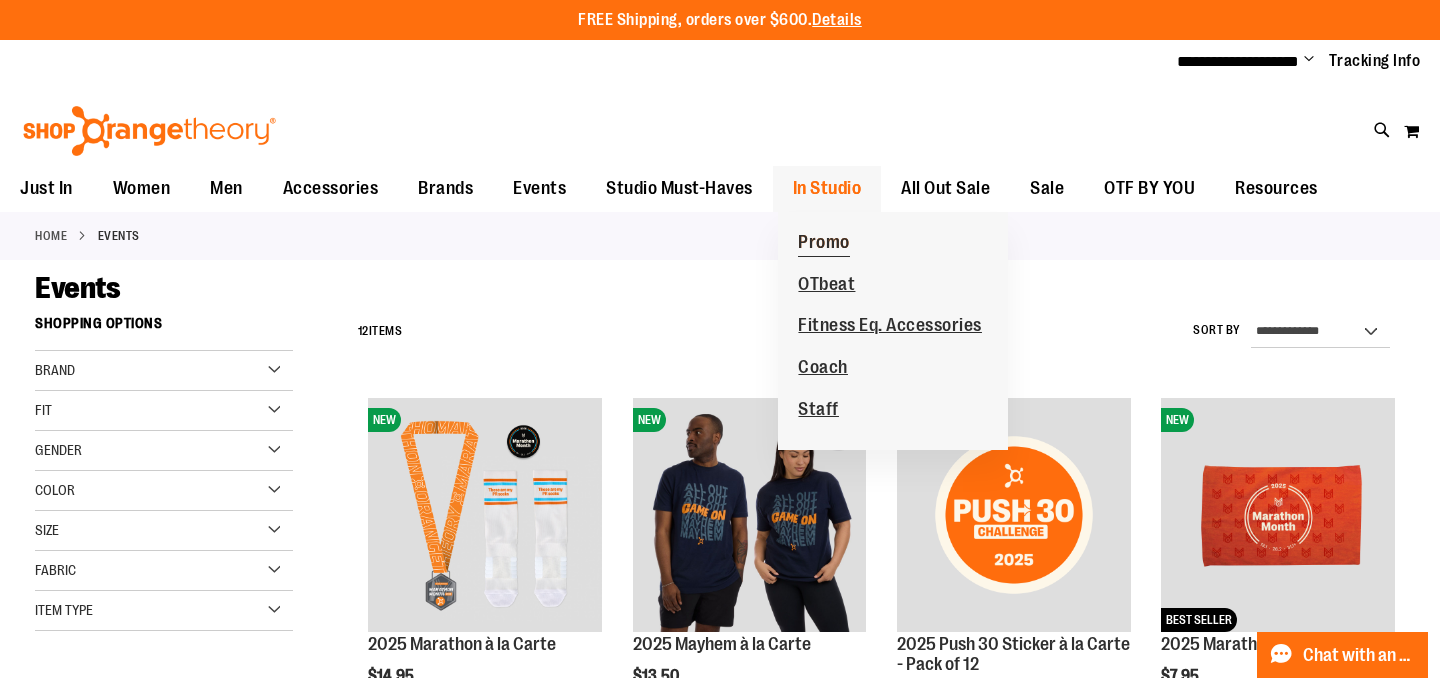 click on "Promo" at bounding box center [824, 244] 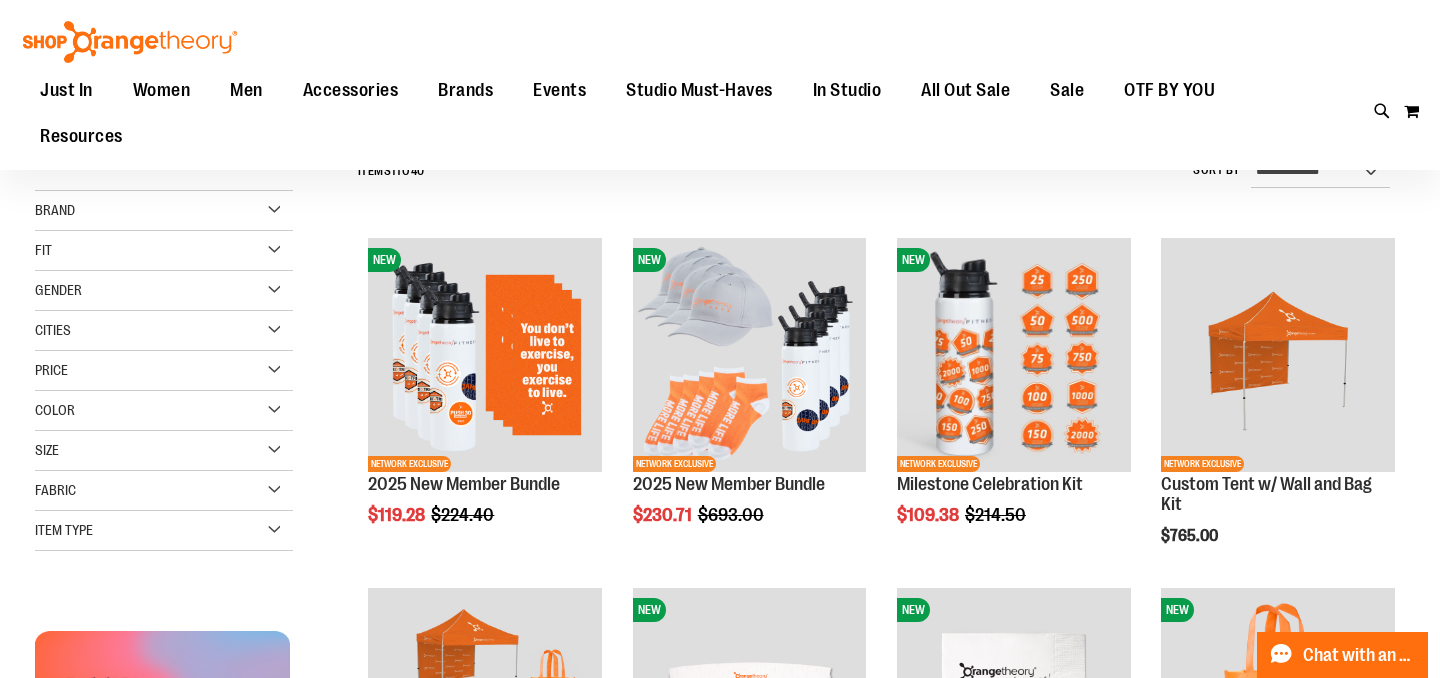 scroll, scrollTop: 163, scrollLeft: 0, axis: vertical 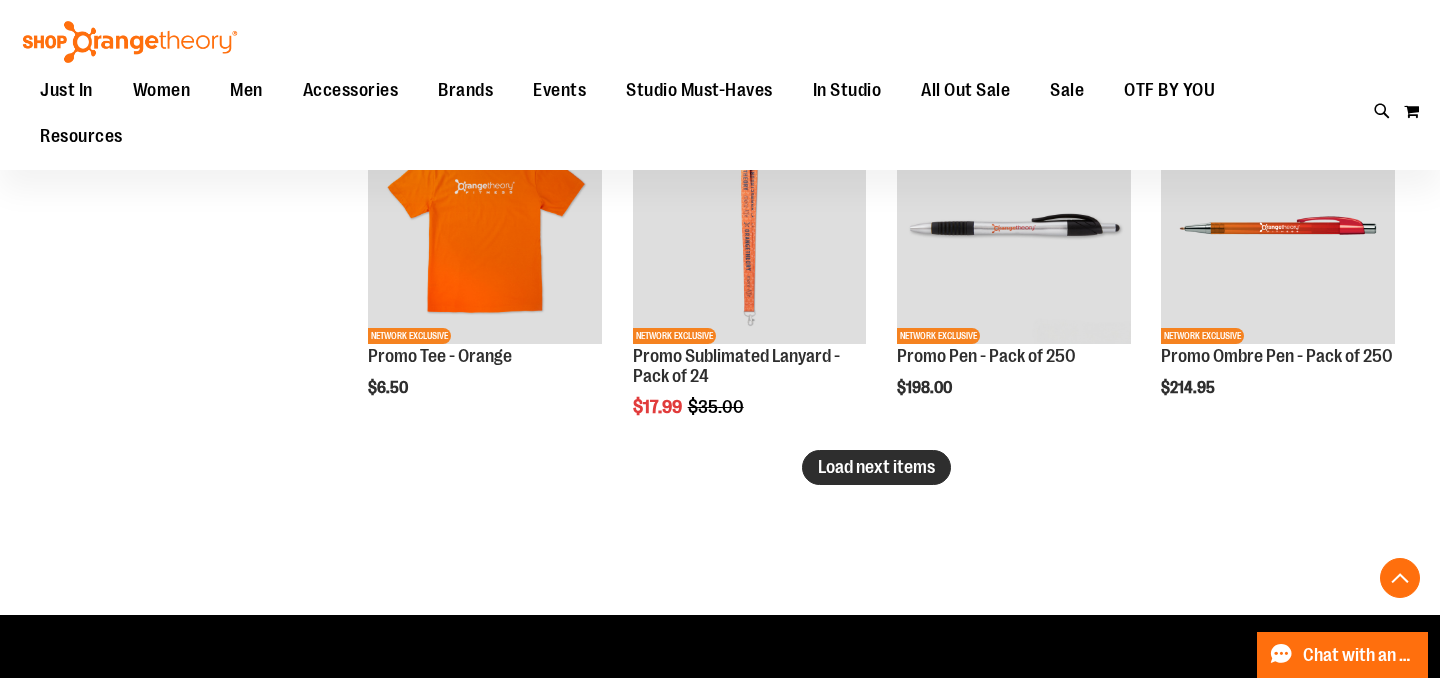 click on "Load next items" at bounding box center (876, 467) 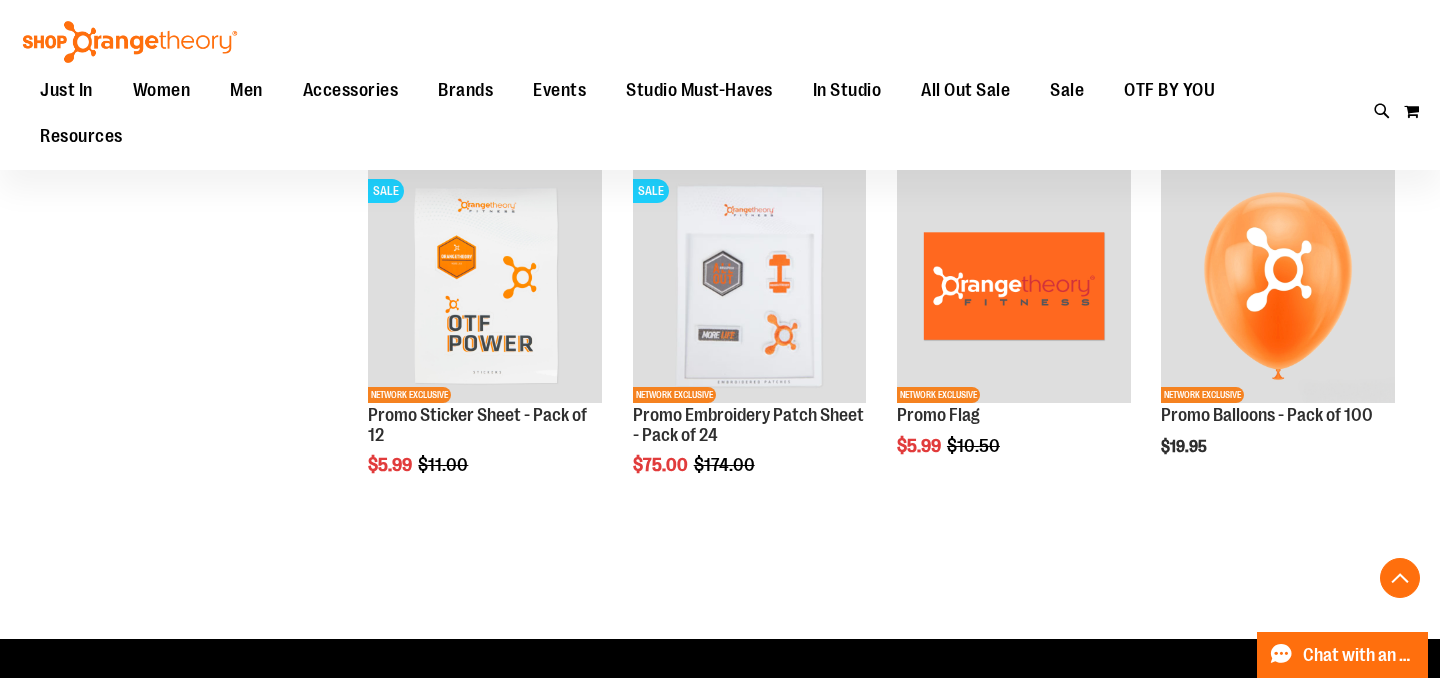 scroll, scrollTop: 3402, scrollLeft: 0, axis: vertical 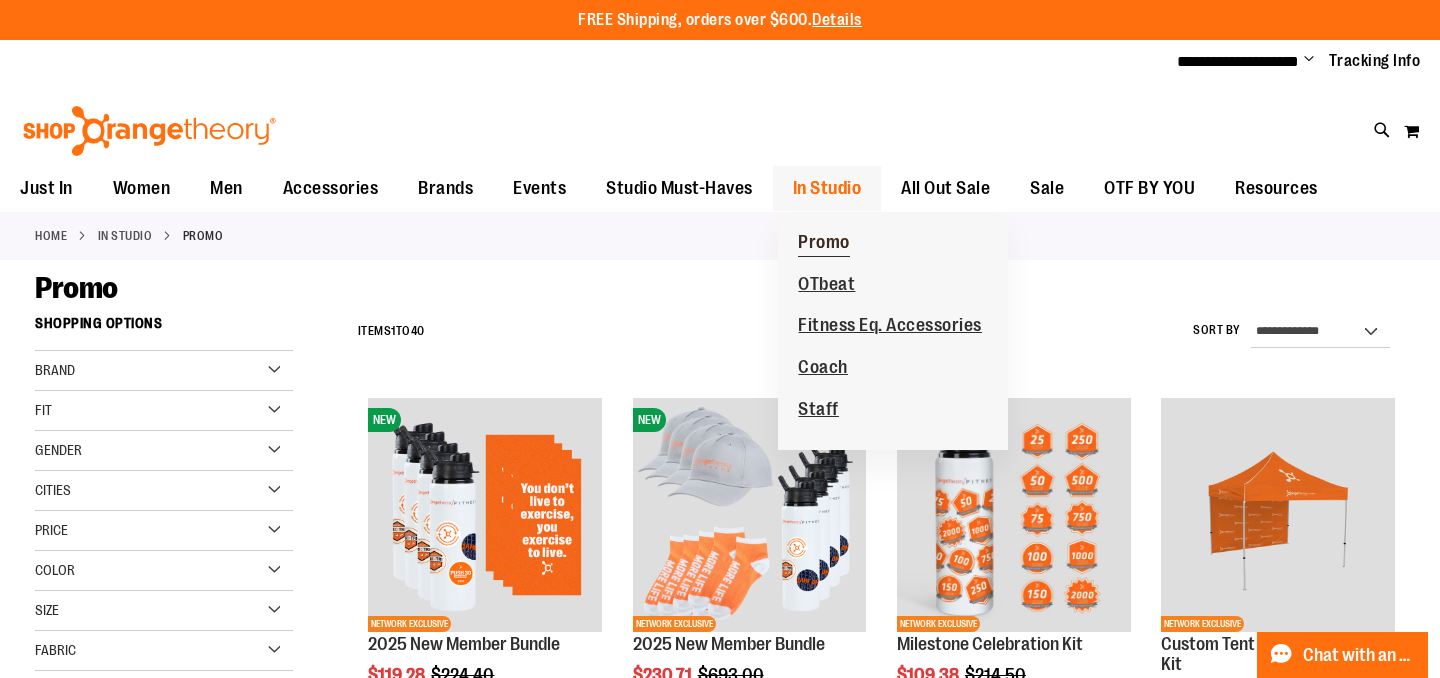 click on "Promo" at bounding box center [824, 244] 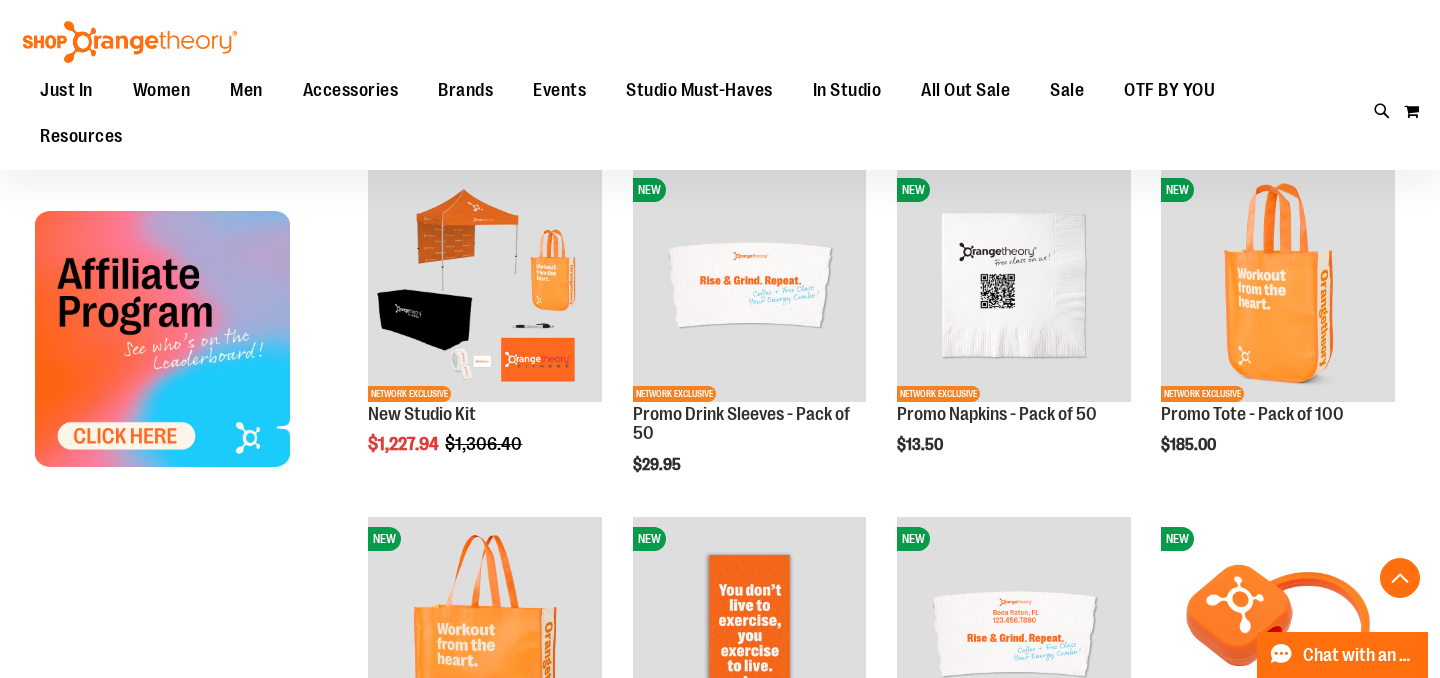 scroll, scrollTop: 615, scrollLeft: 0, axis: vertical 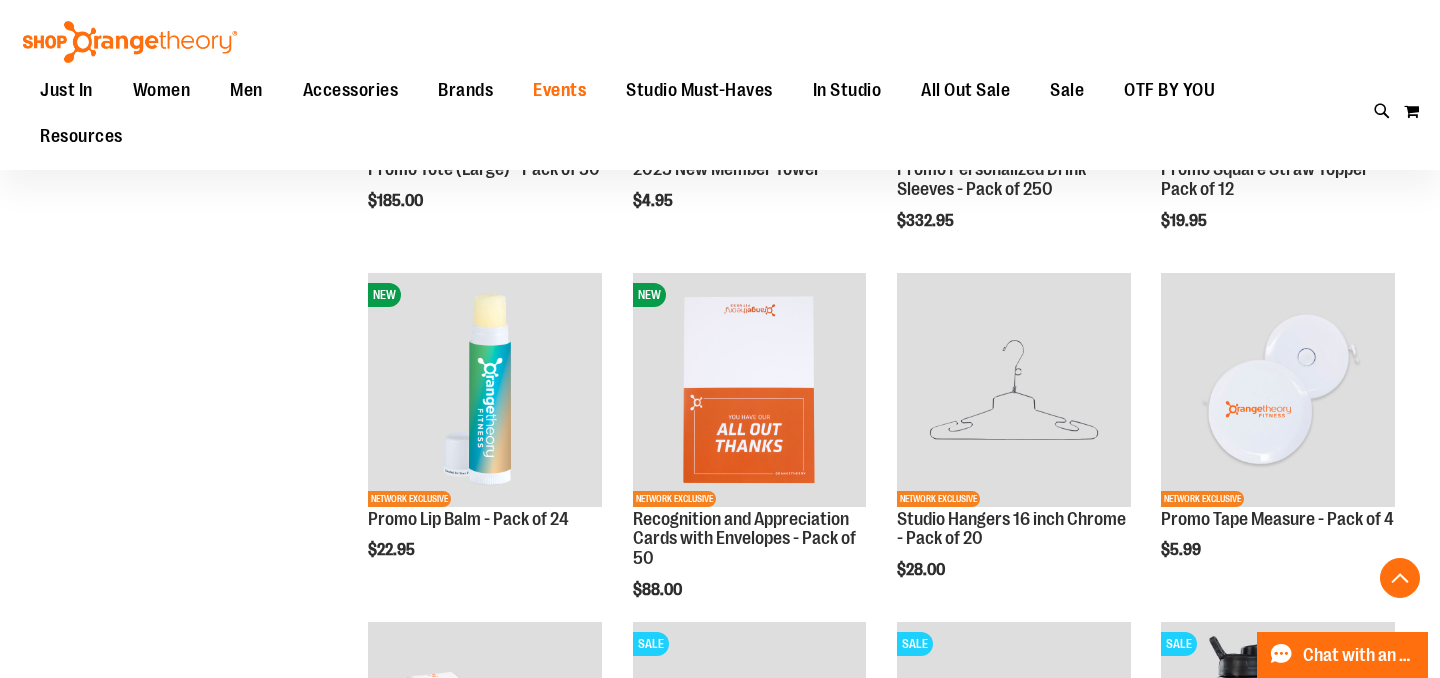 click on "Events" at bounding box center [559, 90] 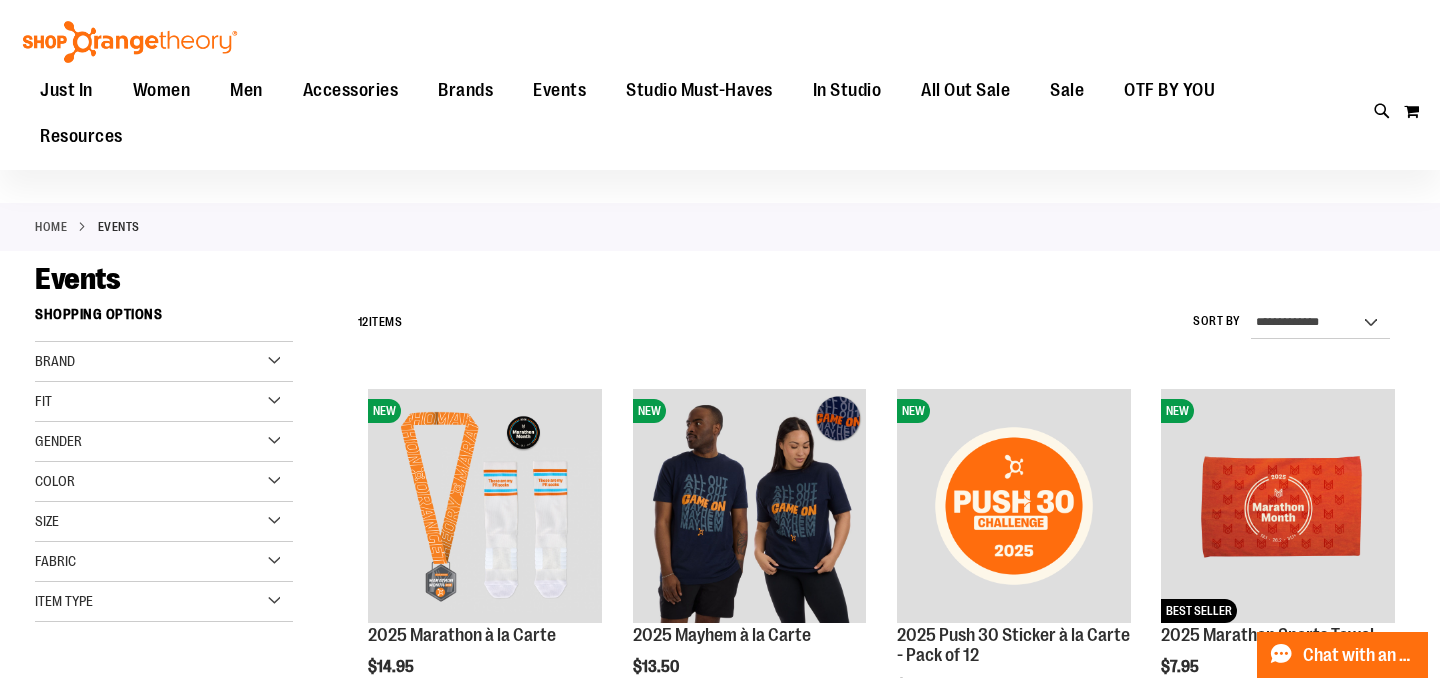 scroll, scrollTop: 0, scrollLeft: 0, axis: both 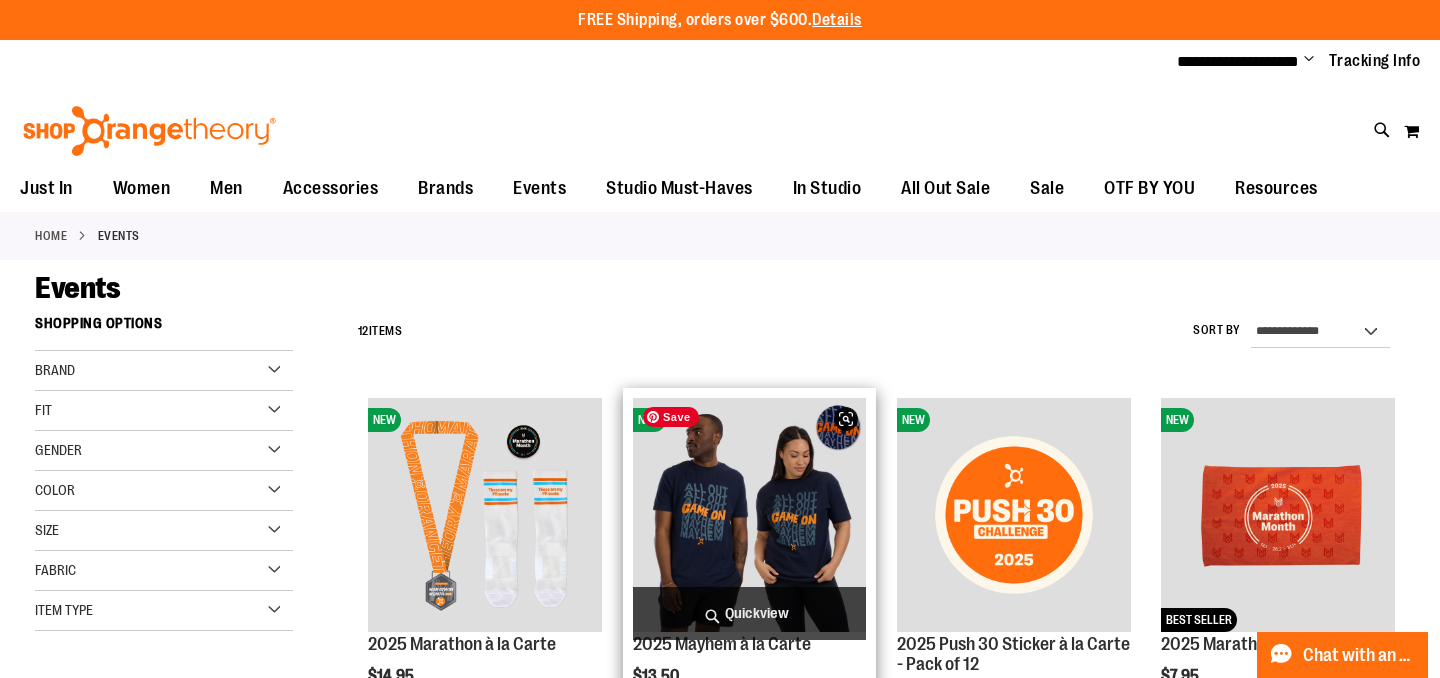 click at bounding box center [750, 515] 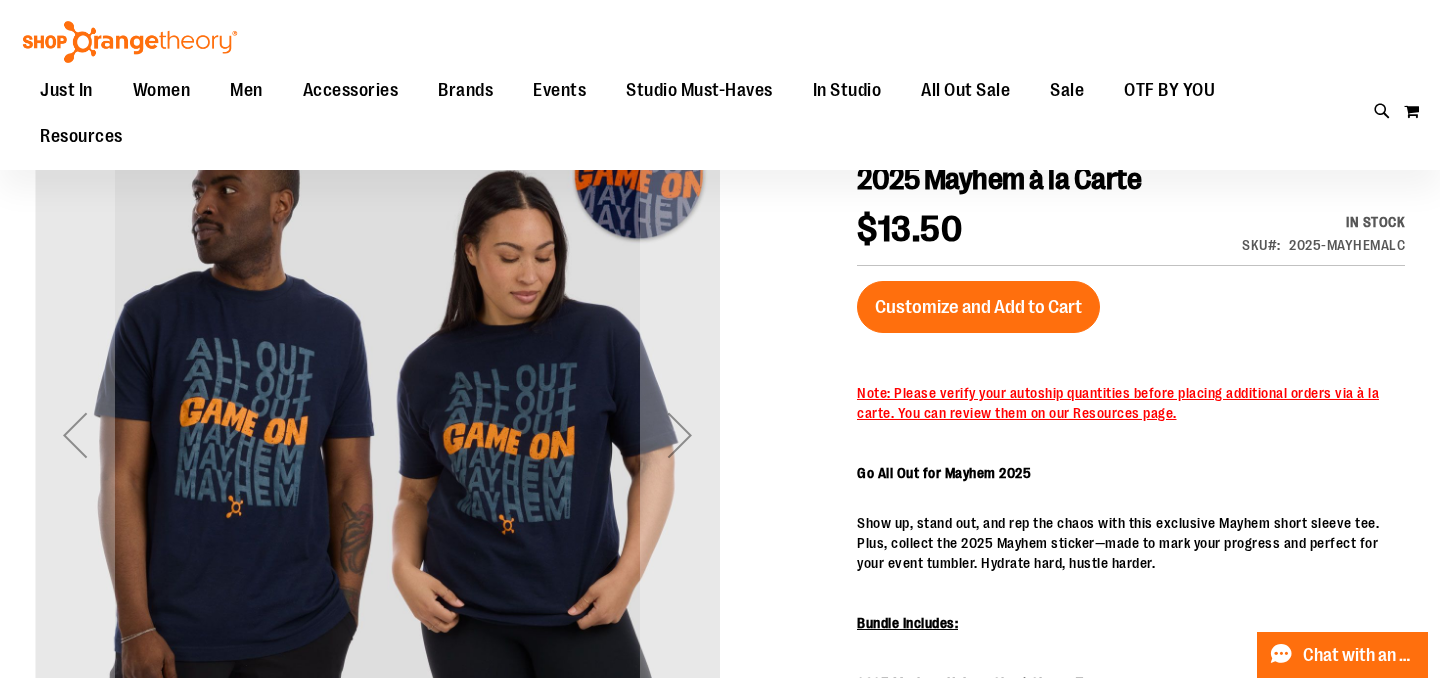 scroll, scrollTop: 188, scrollLeft: 0, axis: vertical 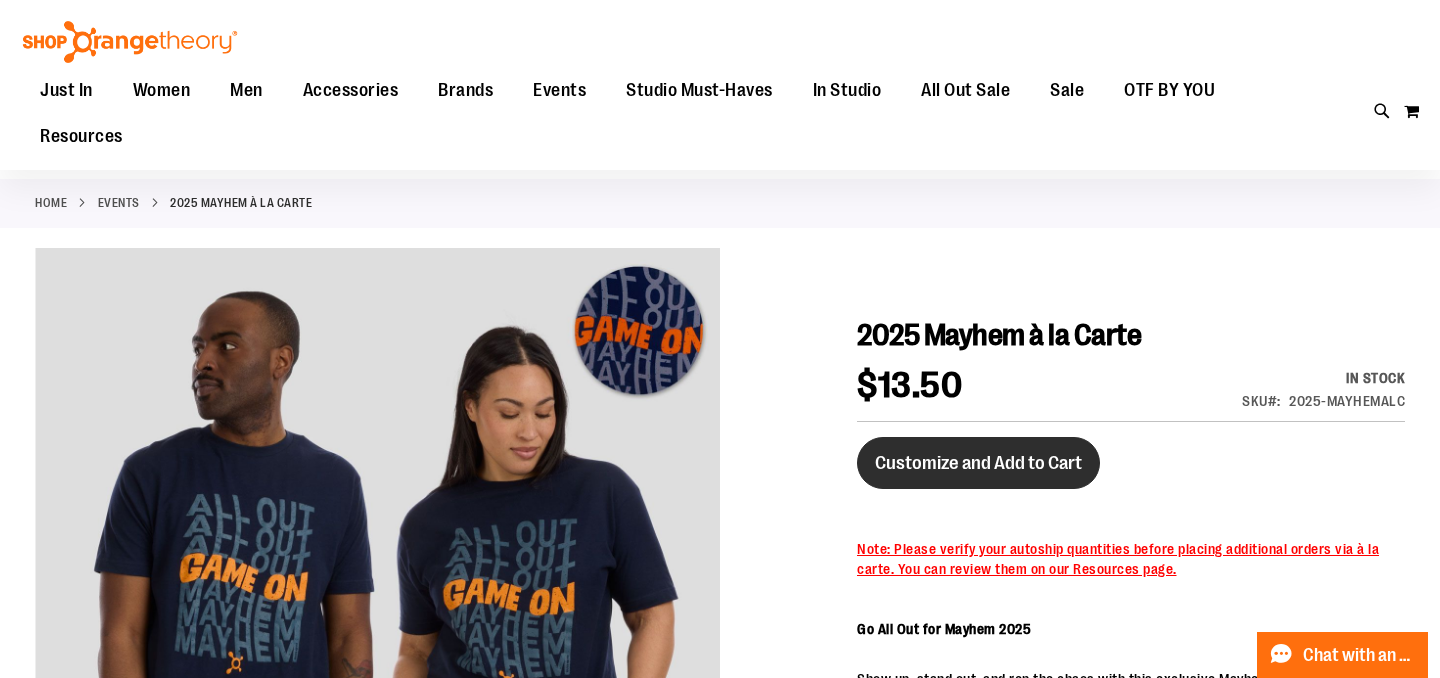 click on "Customize and Add to Cart" at bounding box center [978, 463] 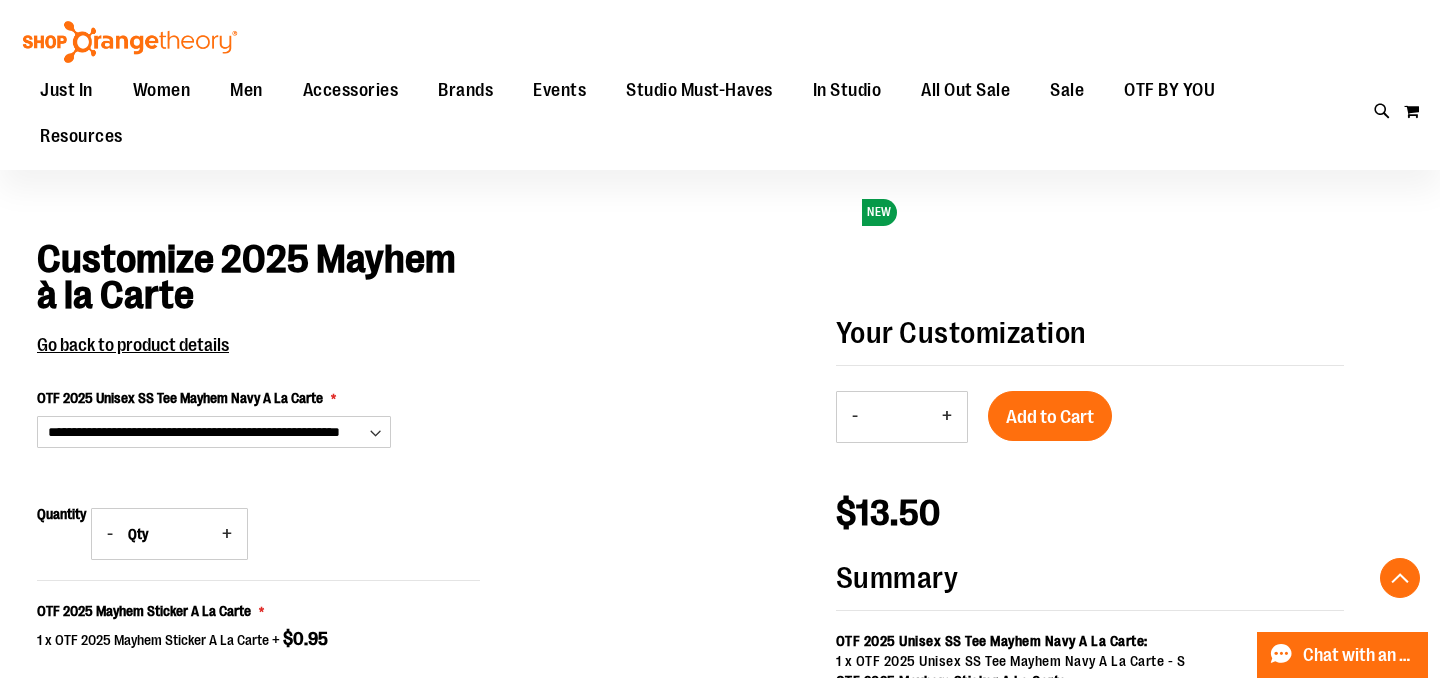 scroll, scrollTop: 883, scrollLeft: 0, axis: vertical 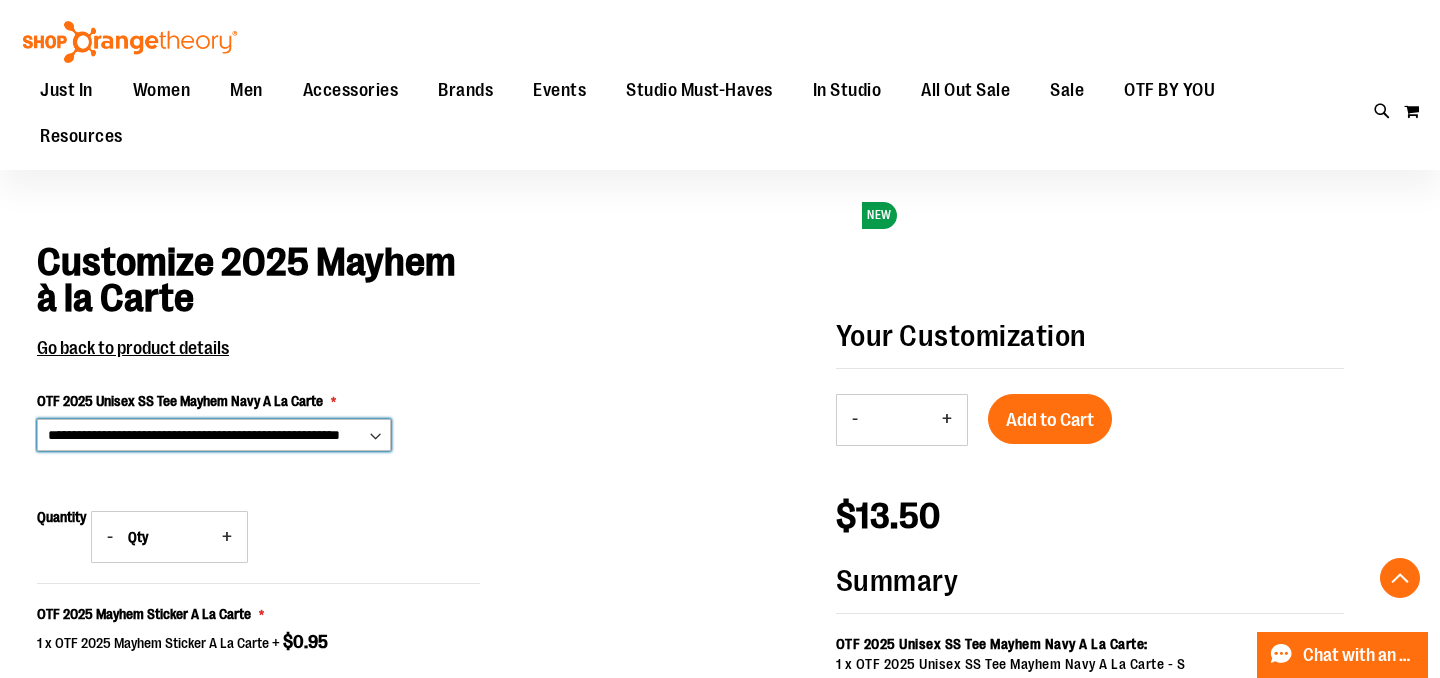 click on "**********" at bounding box center [0, 0] 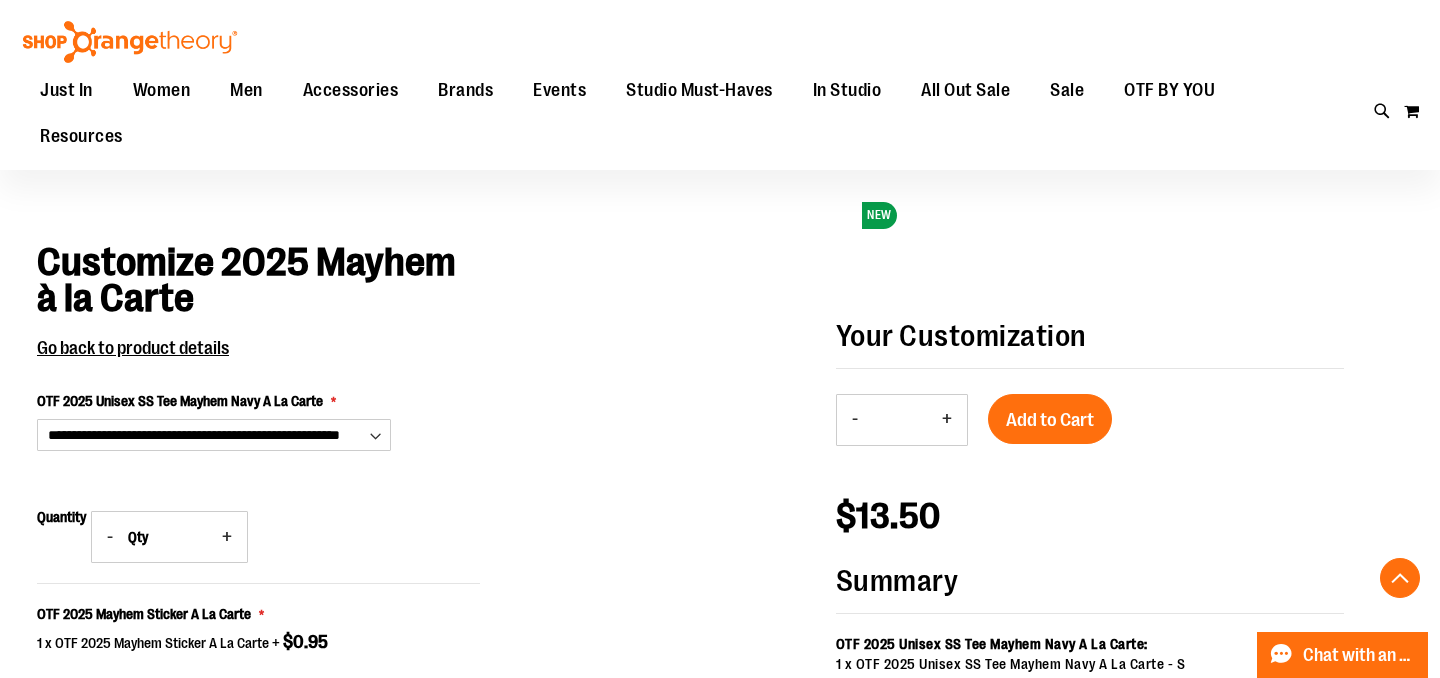 click on "+" at bounding box center (227, 537) 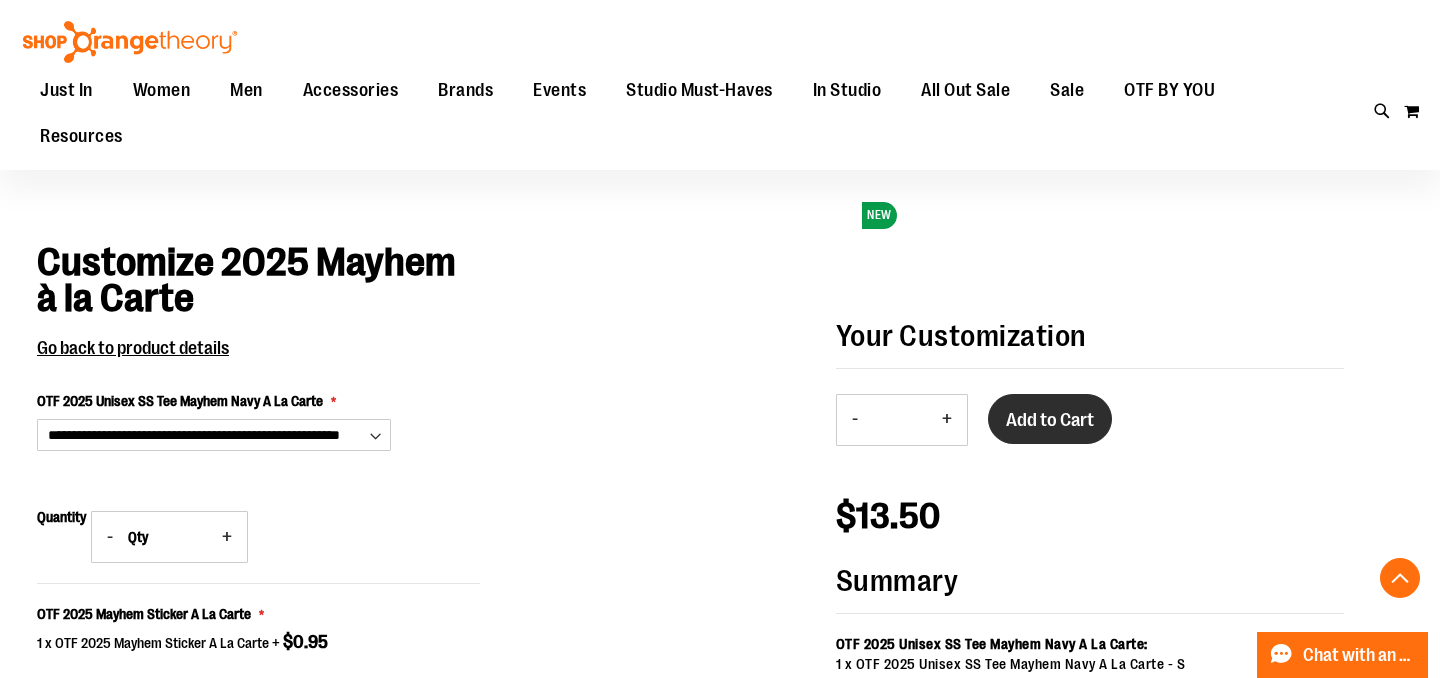 click on "Add to Cart" at bounding box center (1050, 420) 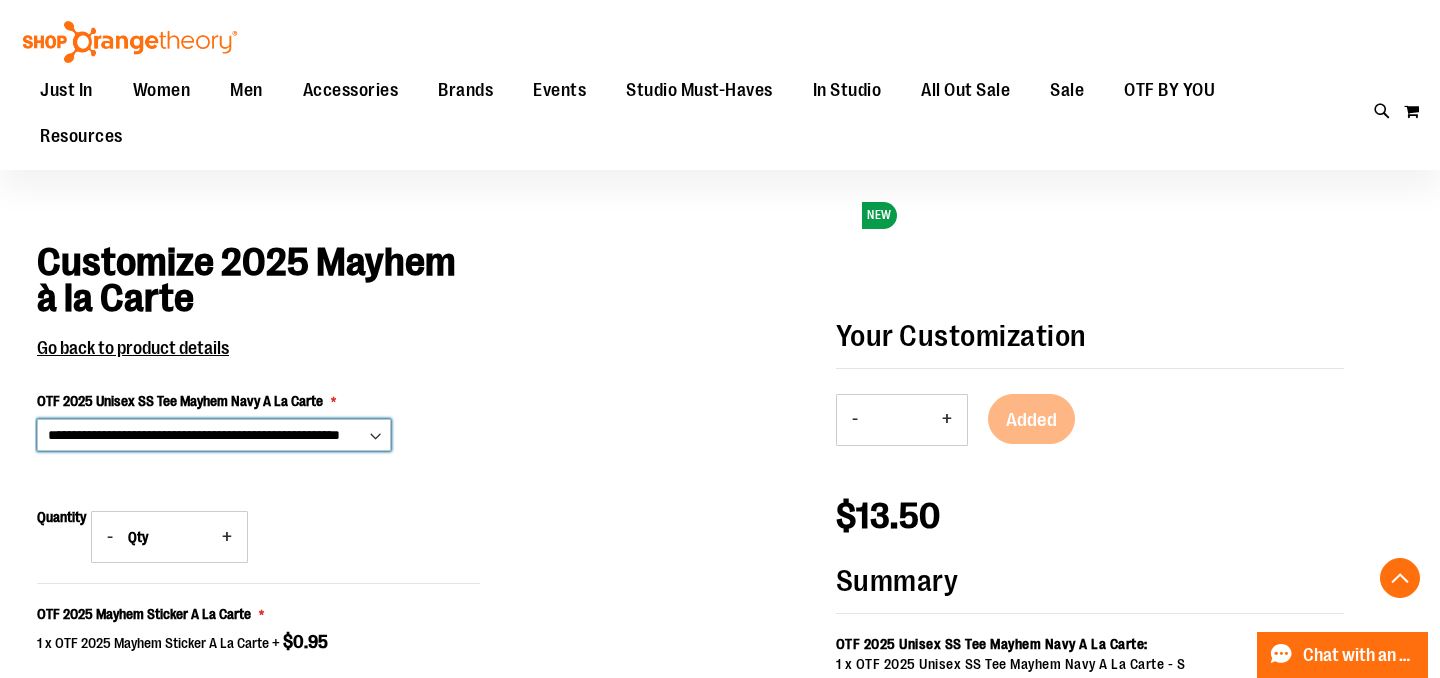 select on "***" 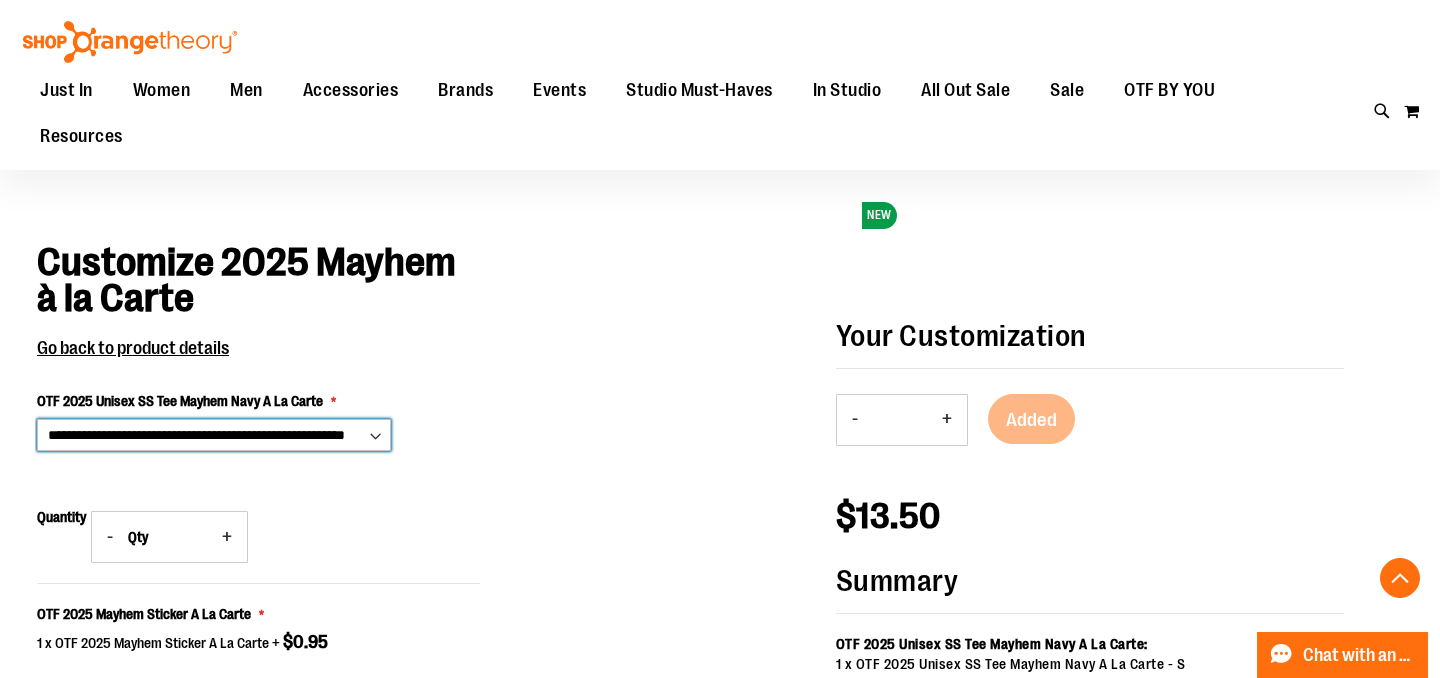 click on "**********" at bounding box center [0, 0] 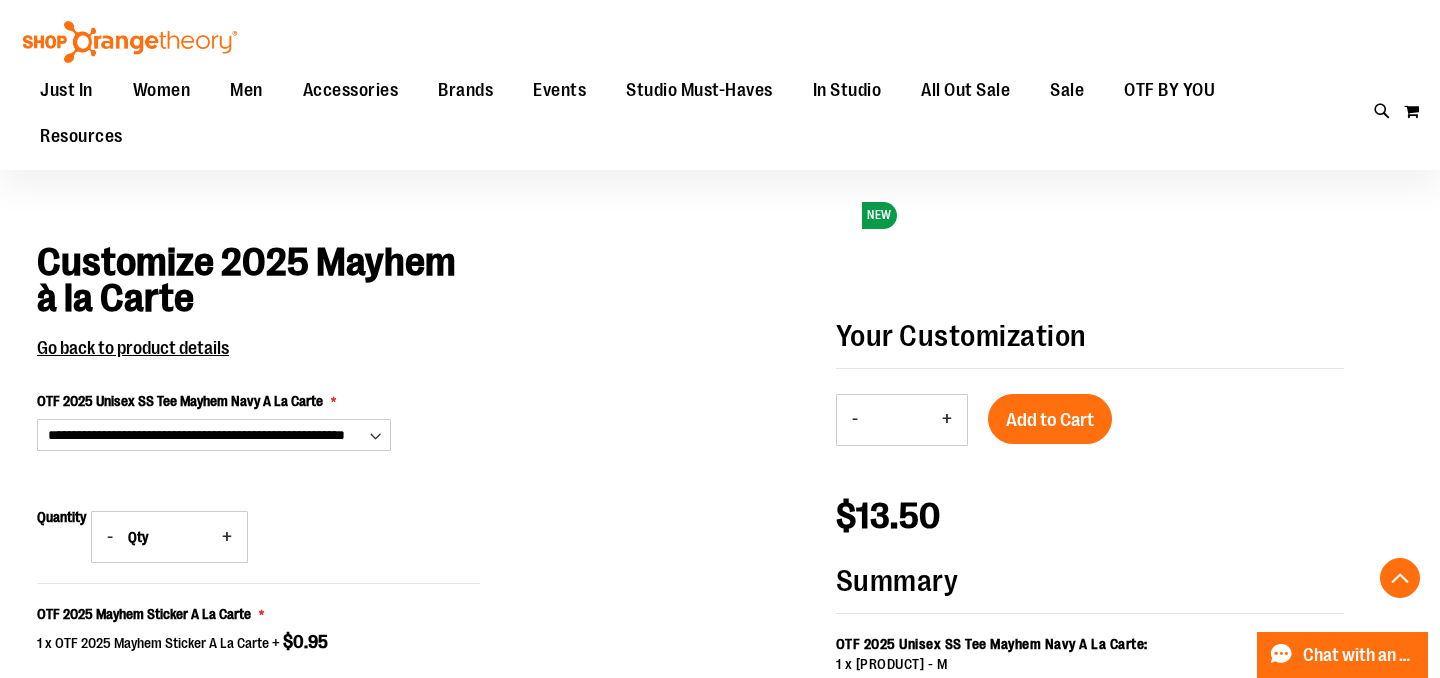 click on "+" at bounding box center [227, 537] 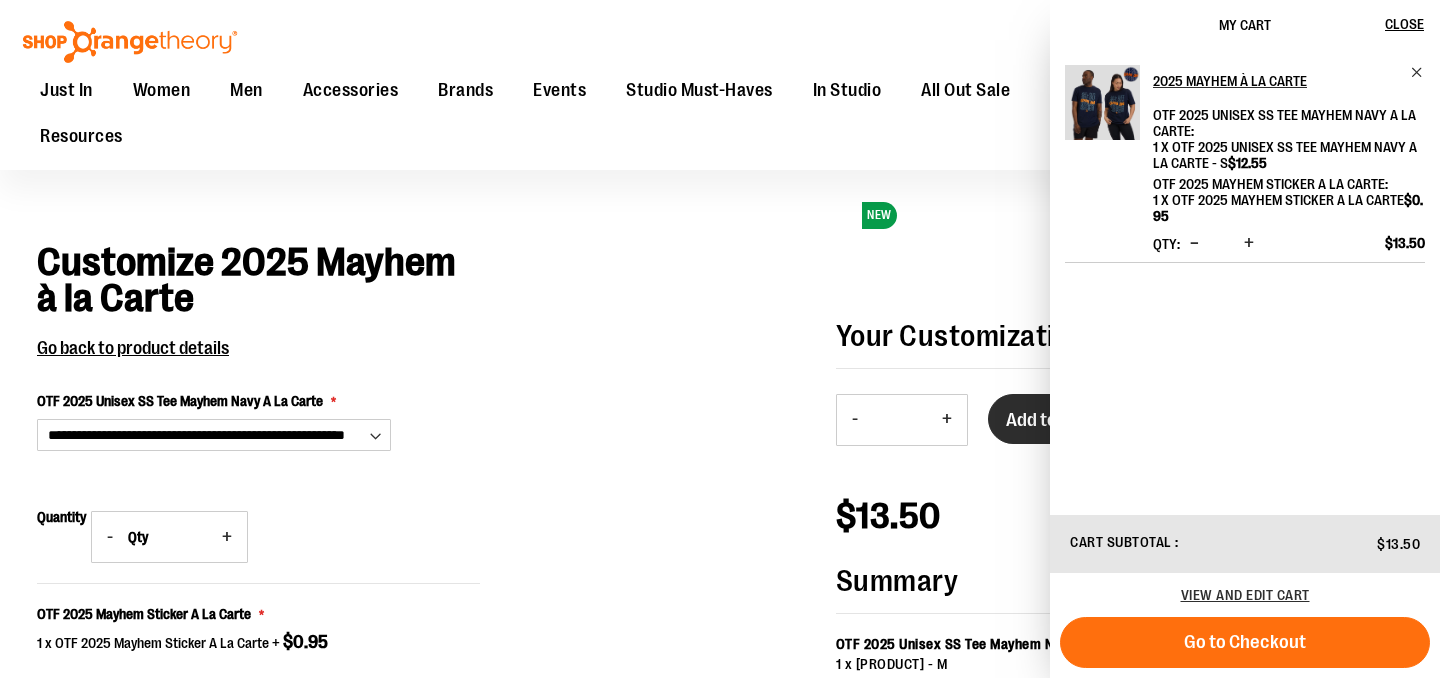 click on "Add to Cart" at bounding box center (1050, 420) 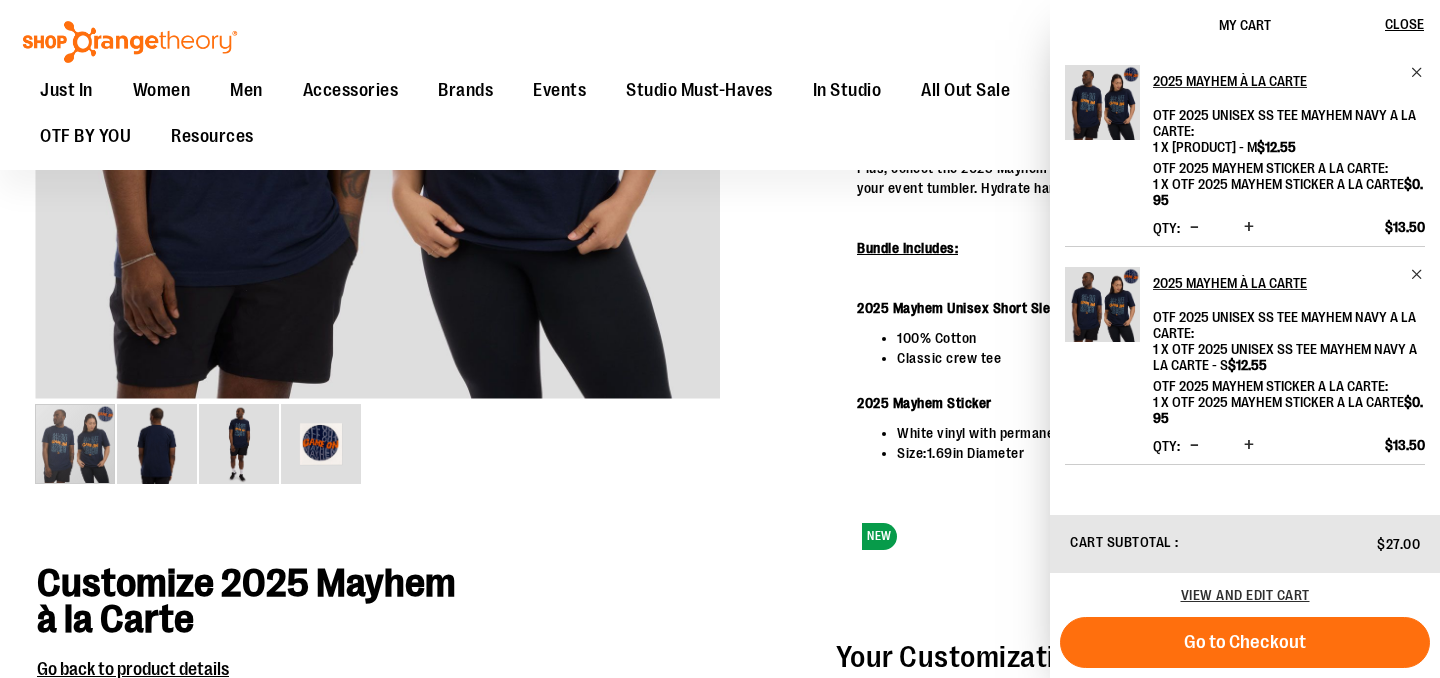 scroll, scrollTop: 556, scrollLeft: 0, axis: vertical 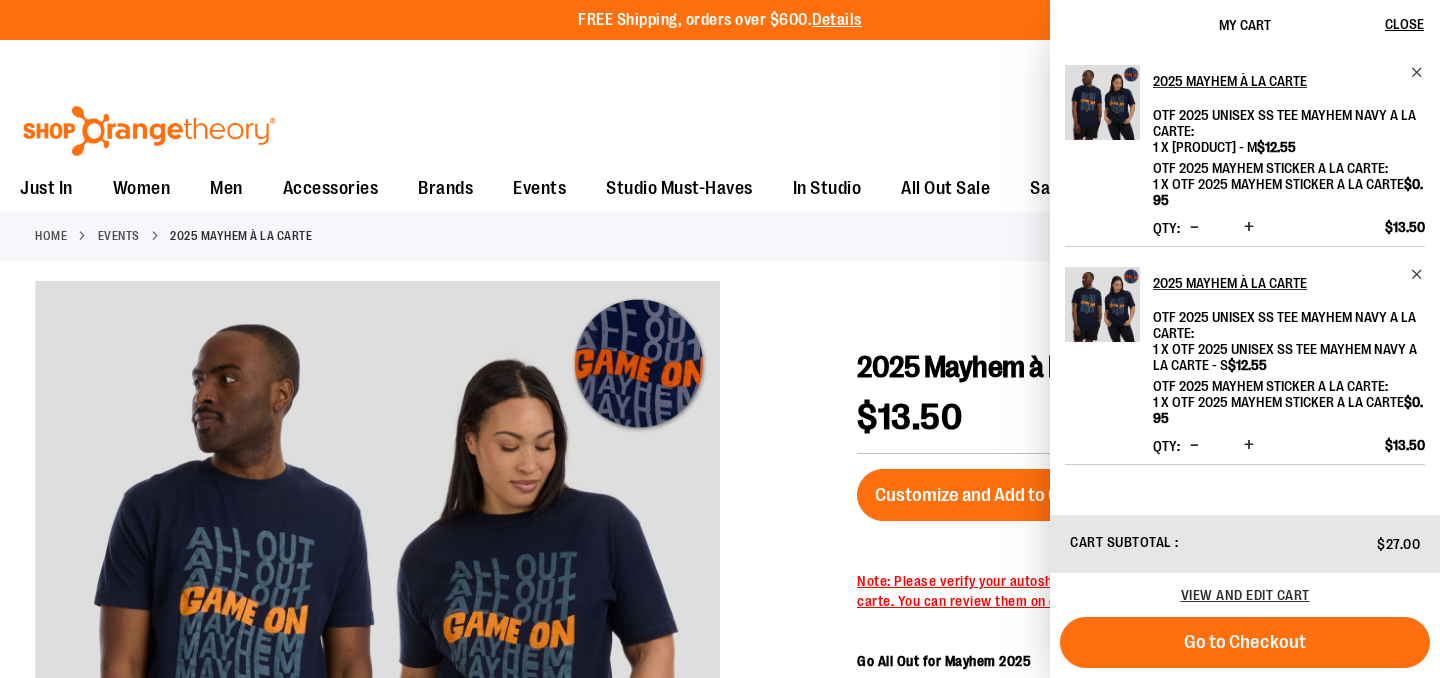 click on "Toggle Nav
Search
Popular Suggestions
Advanced Search" at bounding box center (720, 125) 